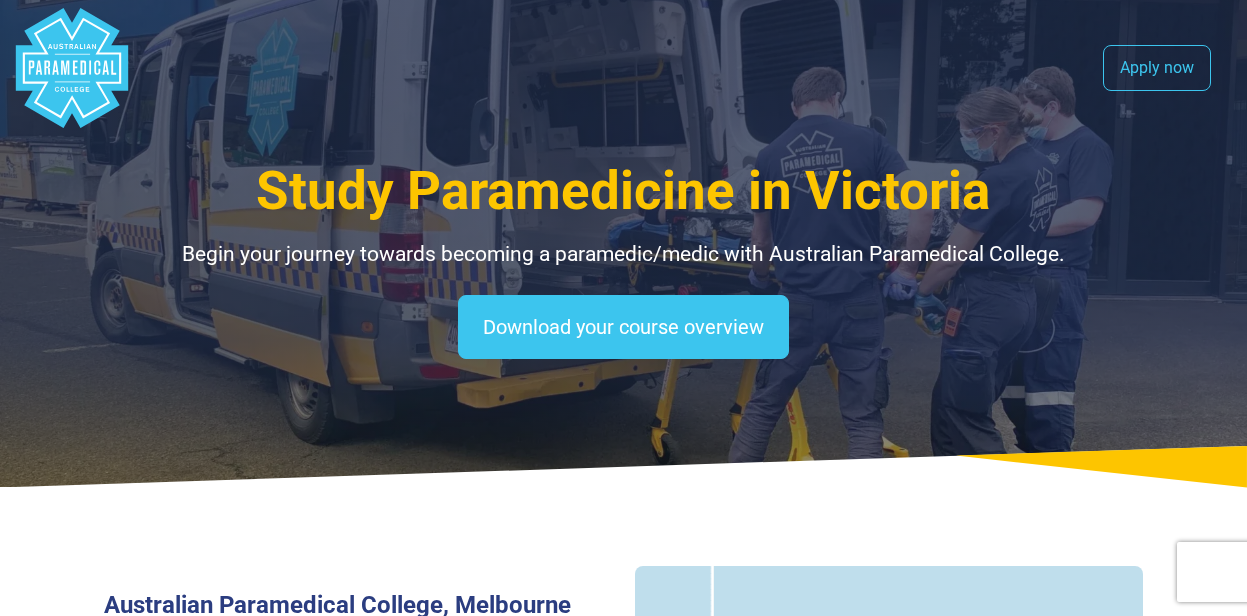 select on "**********" 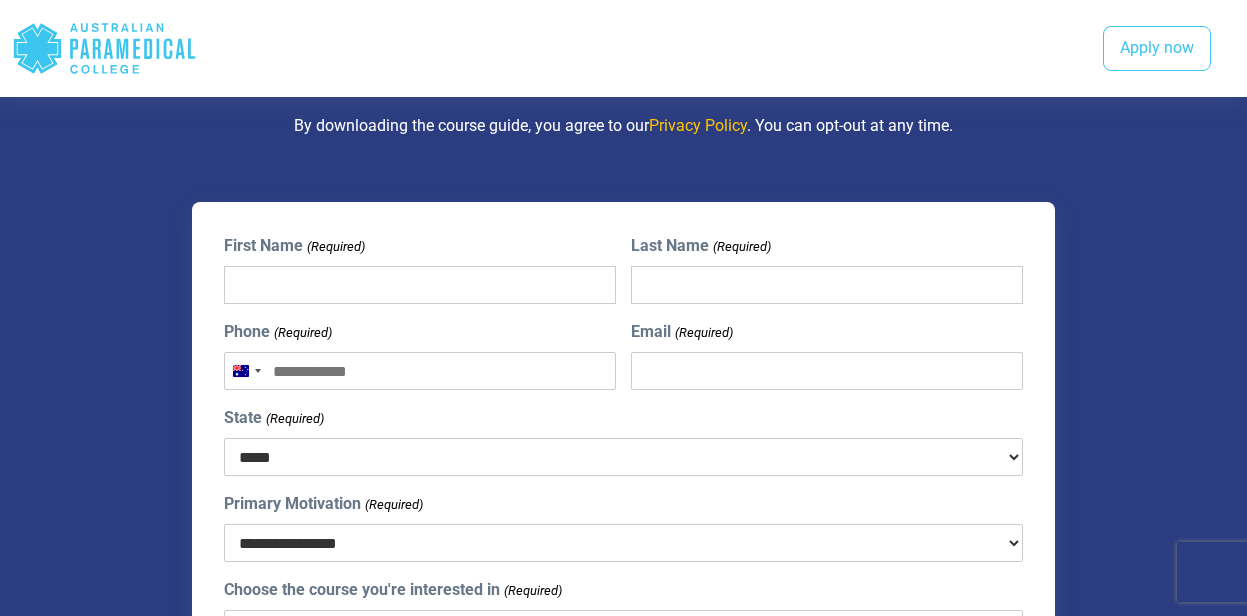 scroll, scrollTop: 1975, scrollLeft: 0, axis: vertical 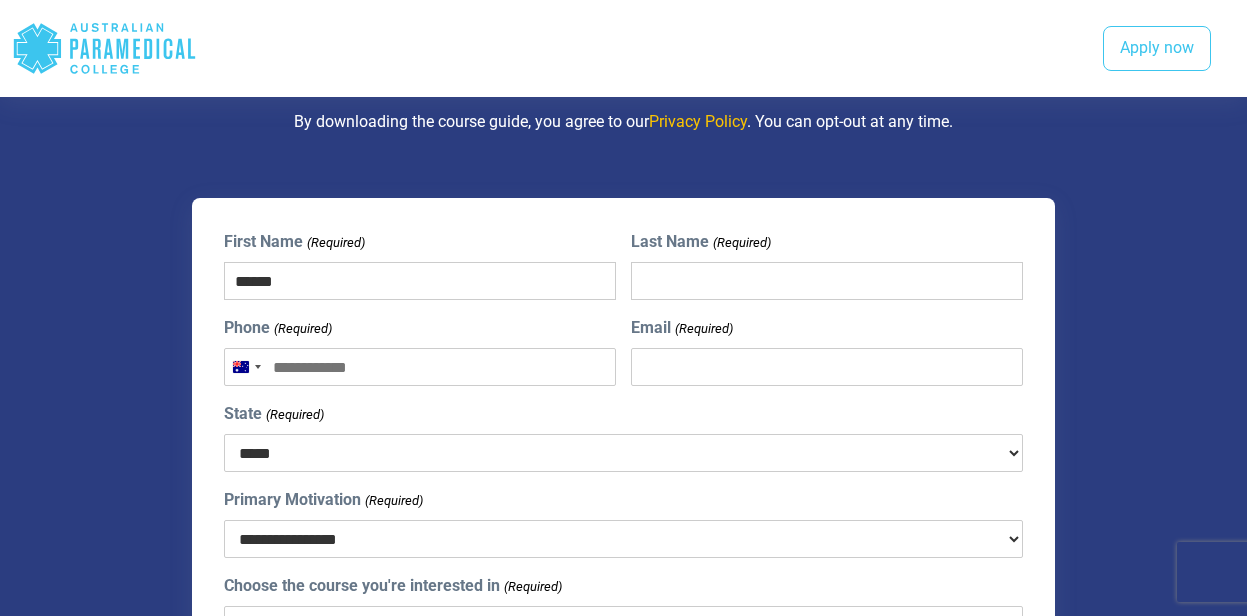 type on "******" 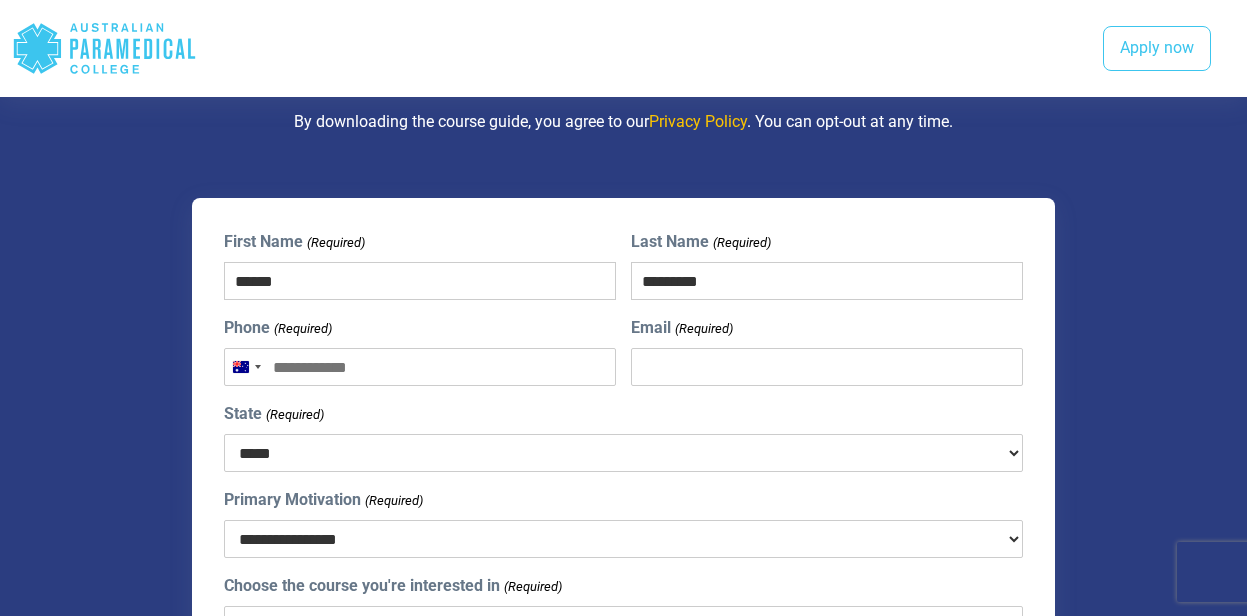 type on "*********" 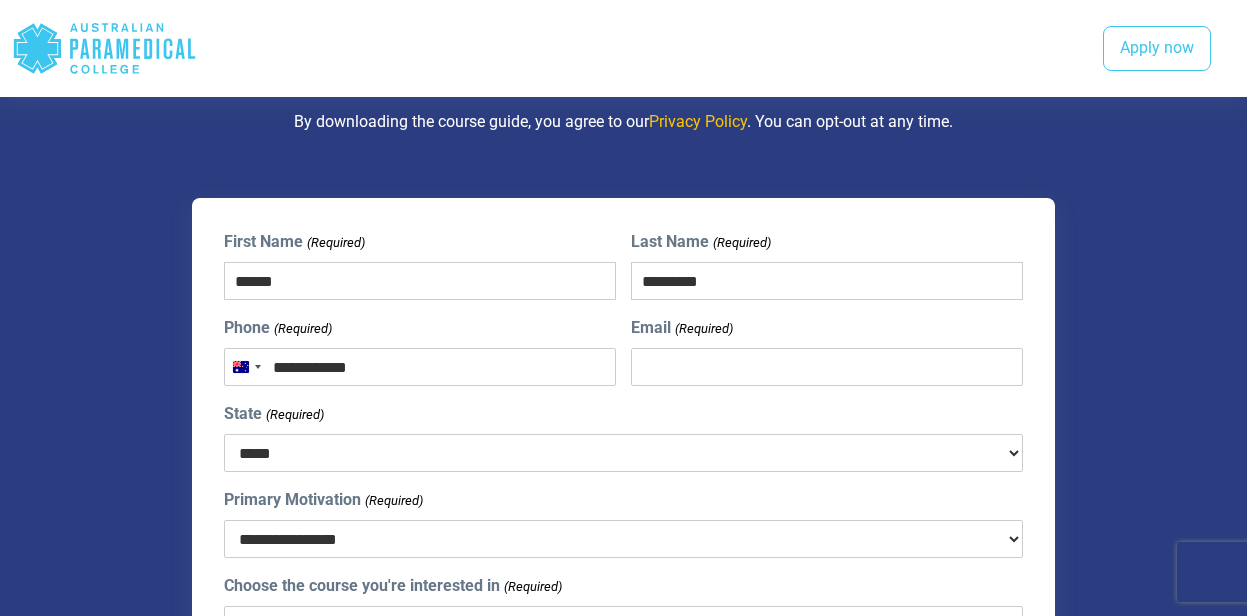 type on "**********" 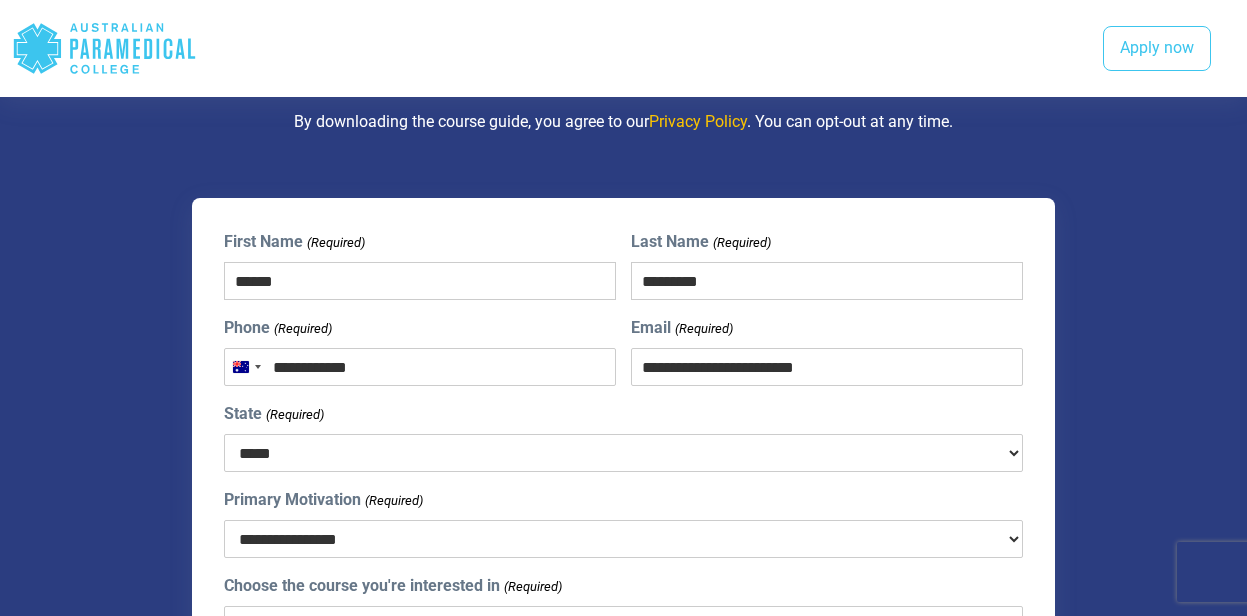 select on "***" 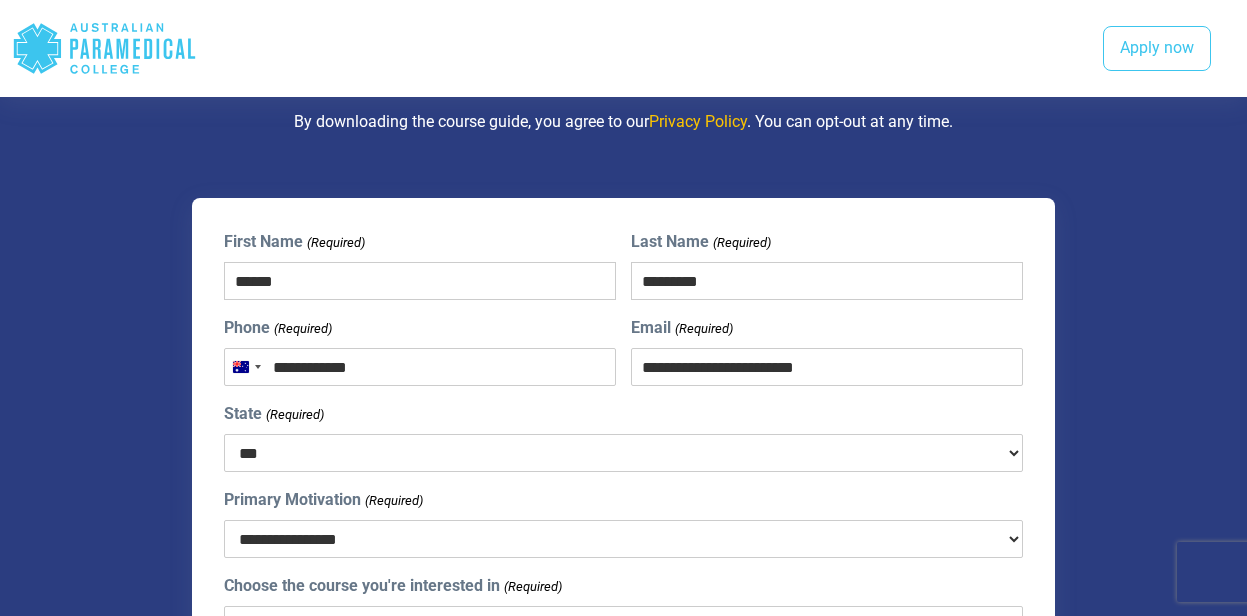 select on "**********" 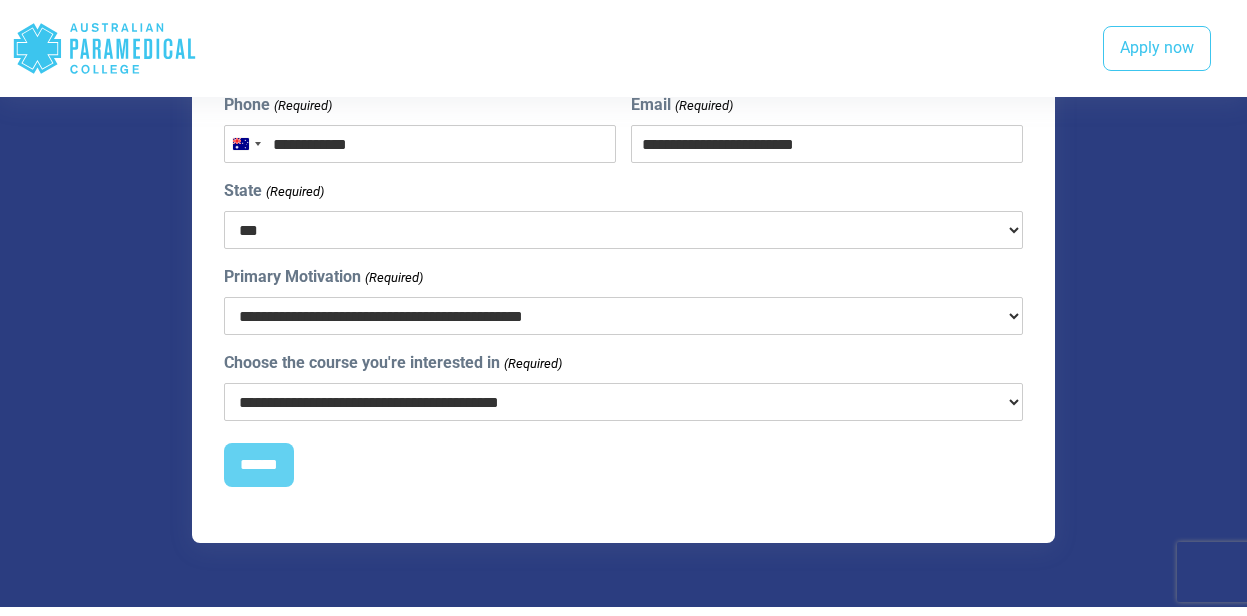scroll, scrollTop: 2203, scrollLeft: 0, axis: vertical 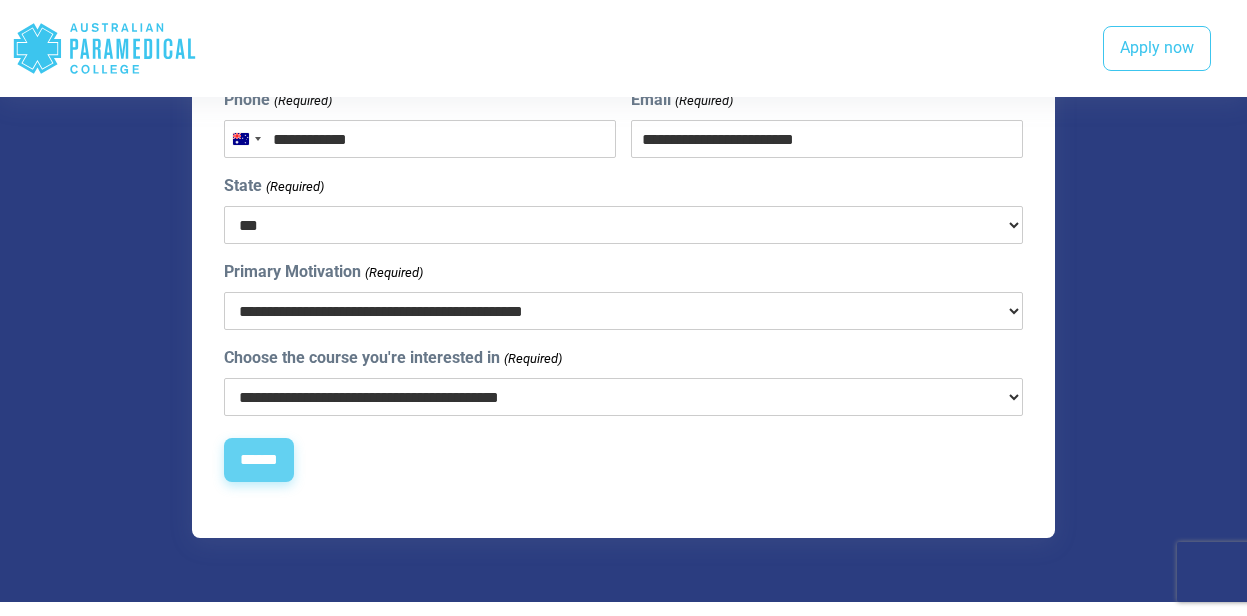 click on "******" at bounding box center (259, 460) 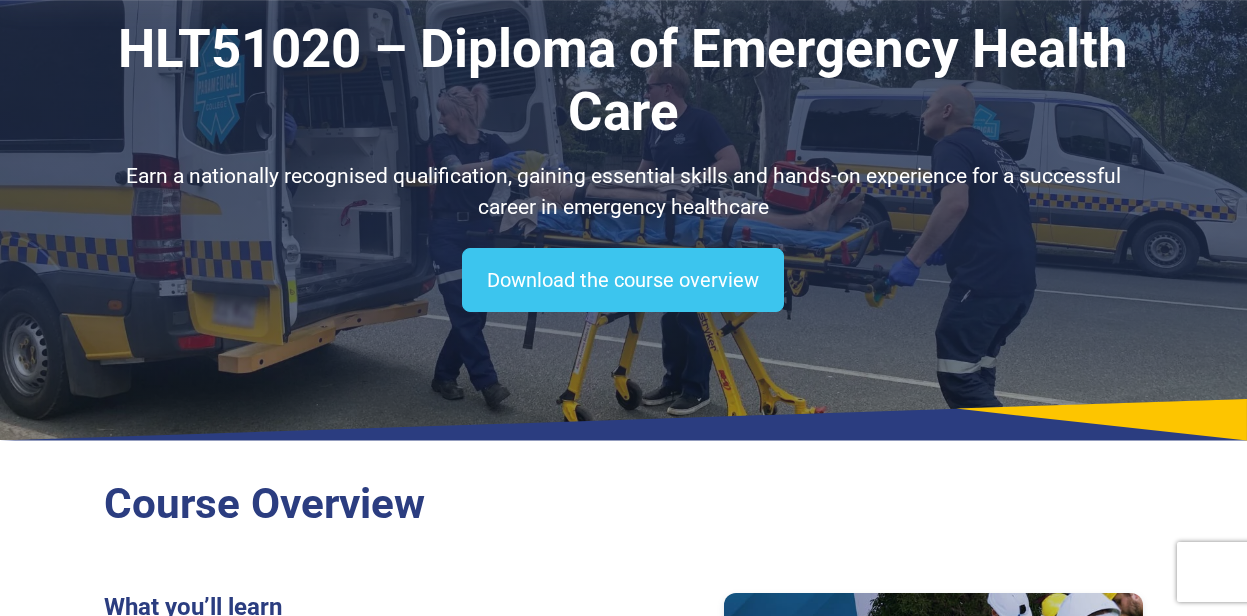 scroll, scrollTop: 382, scrollLeft: 0, axis: vertical 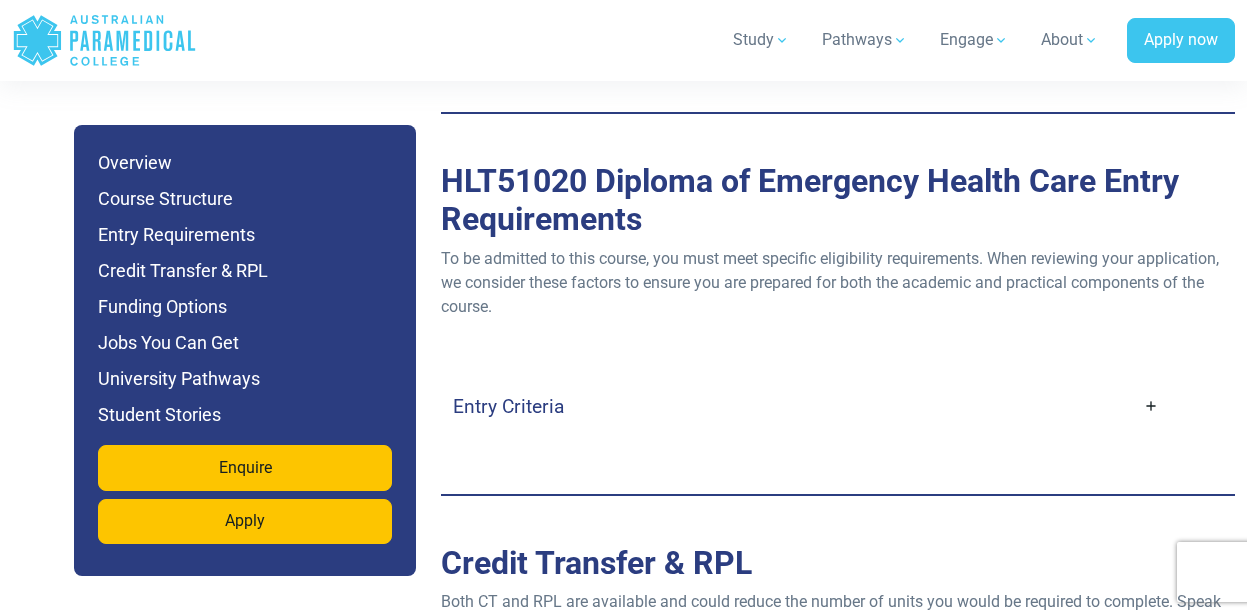 click on "Entry Criteria" at bounding box center [508, 406] 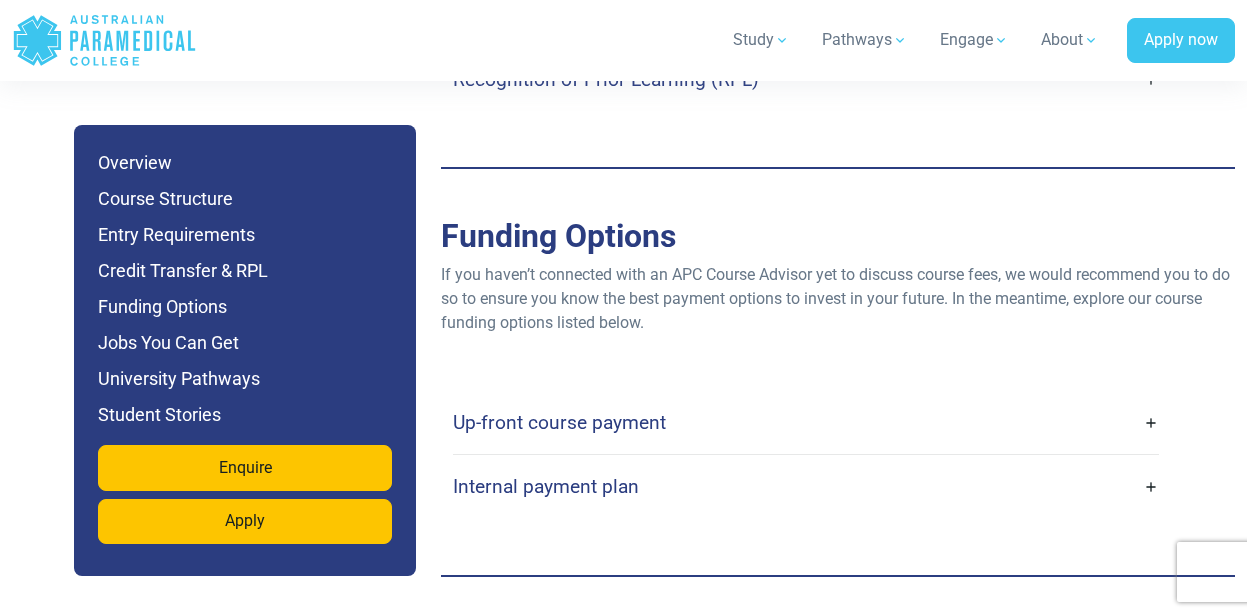 scroll, scrollTop: 7139, scrollLeft: 0, axis: vertical 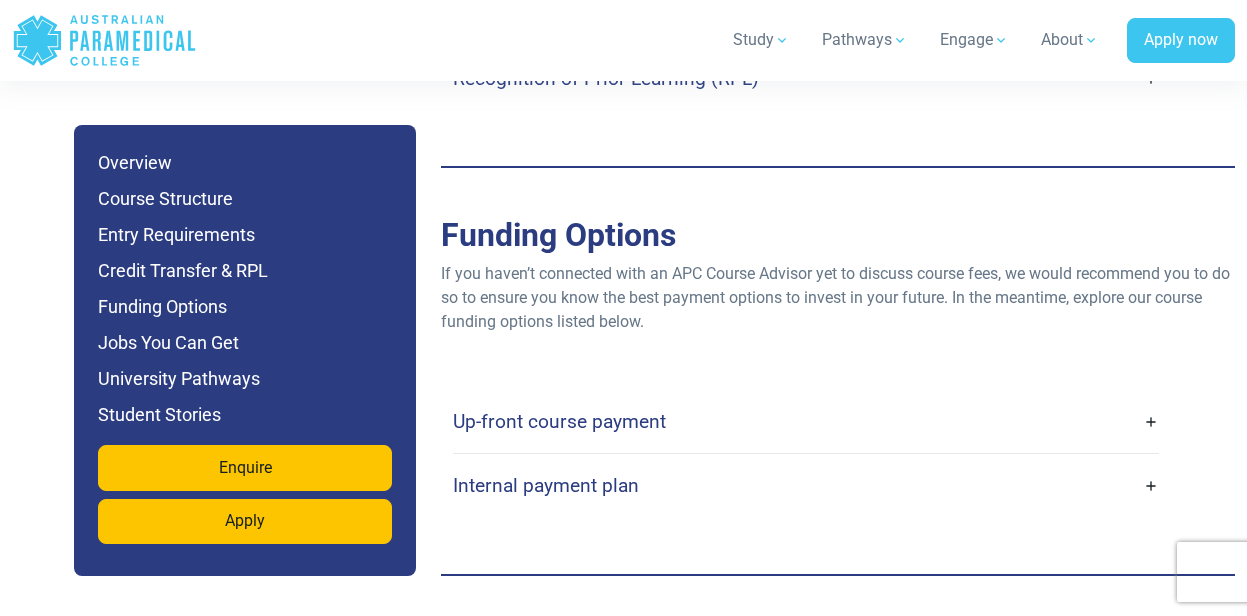 click on "Internal payment plan" at bounding box center [806, 485] 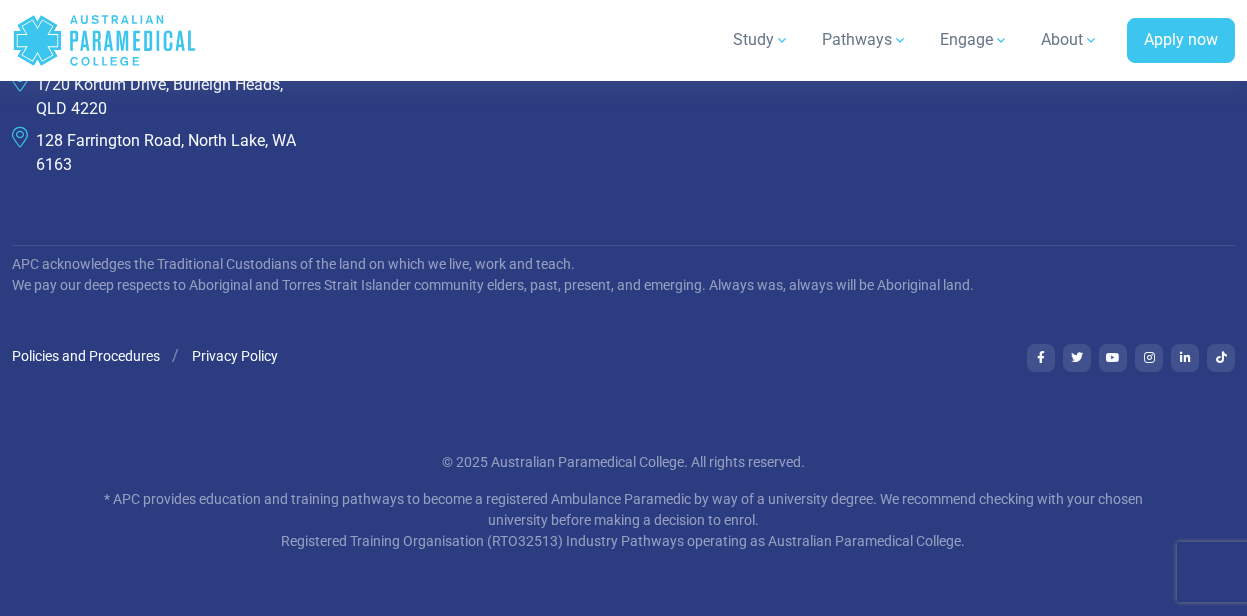 scroll, scrollTop: 14889, scrollLeft: 0, axis: vertical 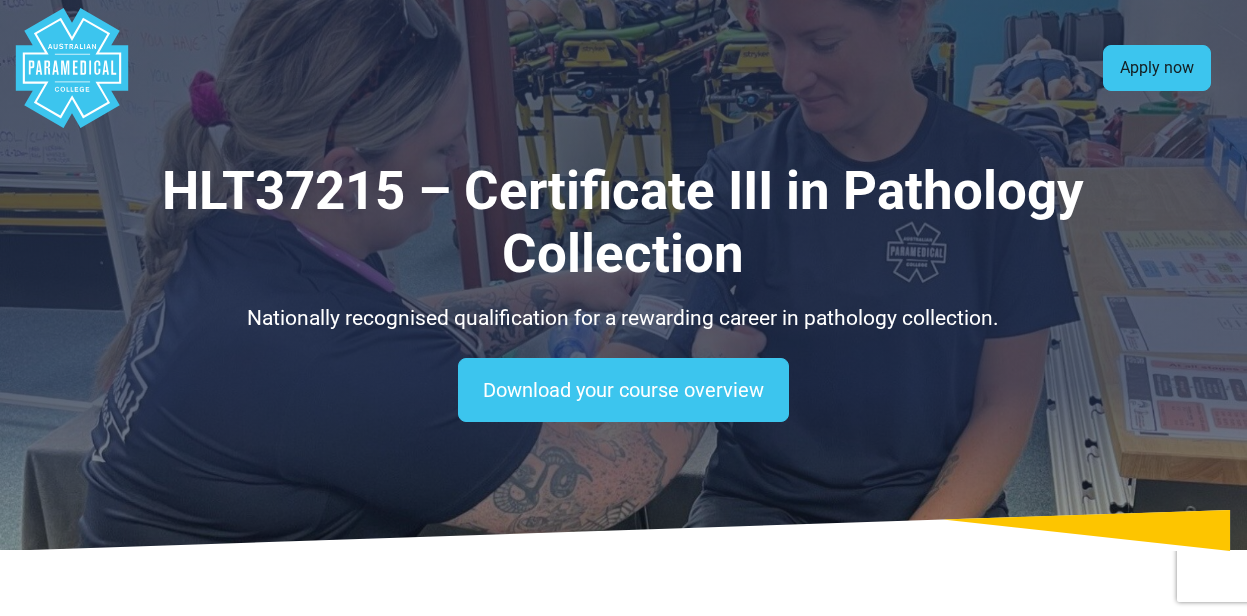 click on "Apply now" at bounding box center [1157, 68] 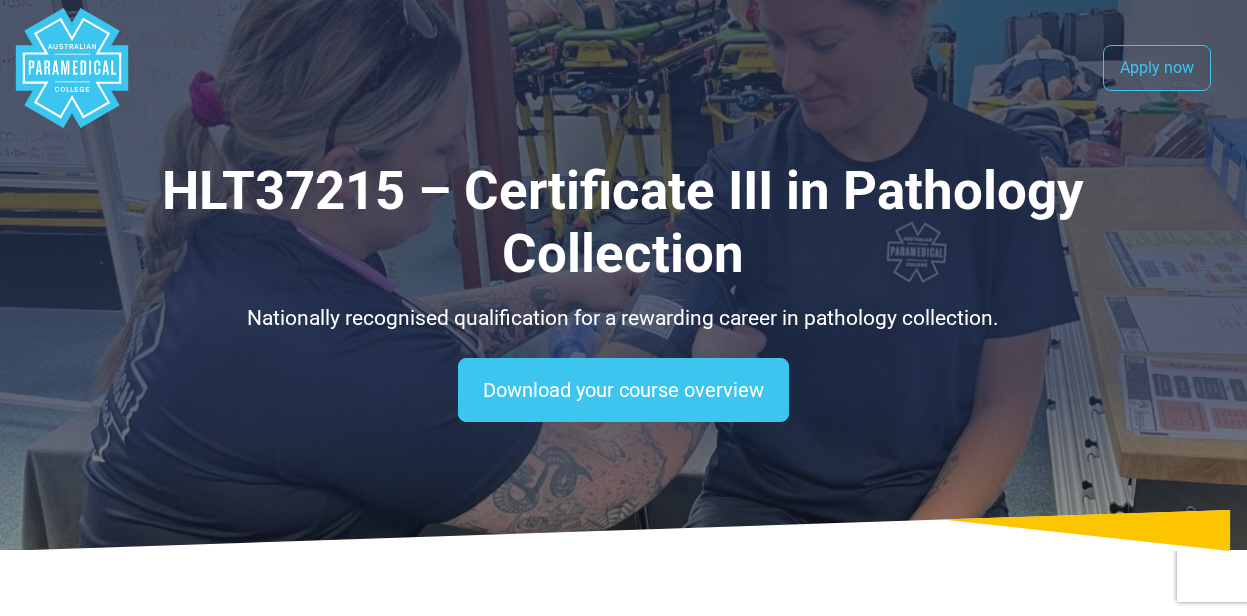 scroll, scrollTop: 1624, scrollLeft: 0, axis: vertical 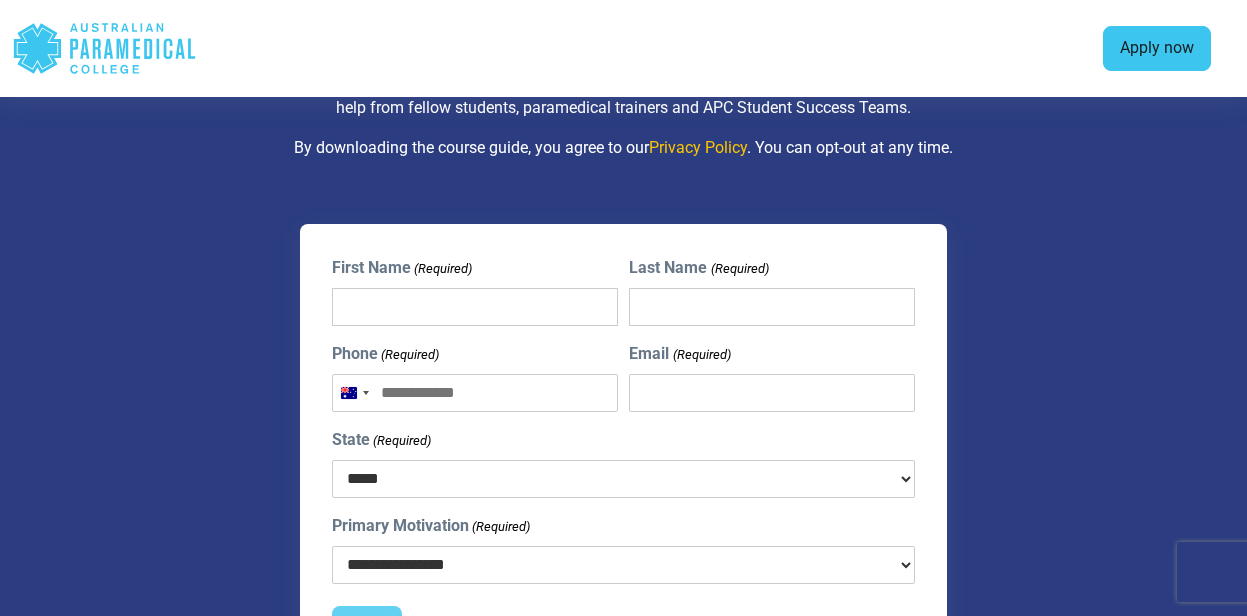 click on "Apply now" at bounding box center [1157, 49] 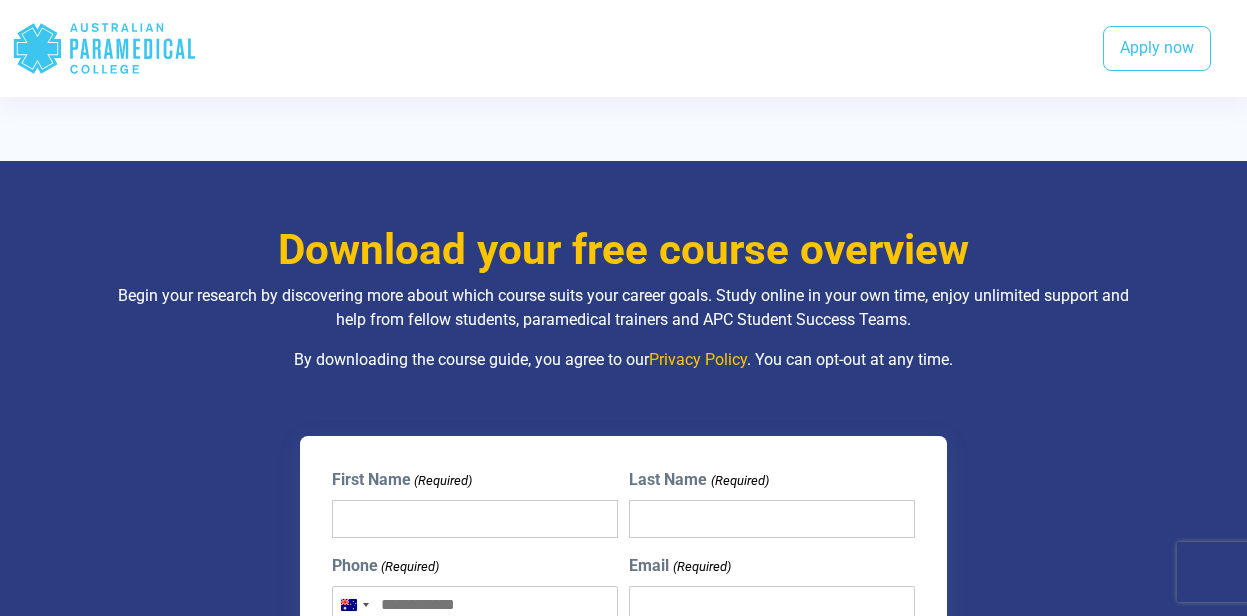 scroll, scrollTop: 1603, scrollLeft: 1, axis: both 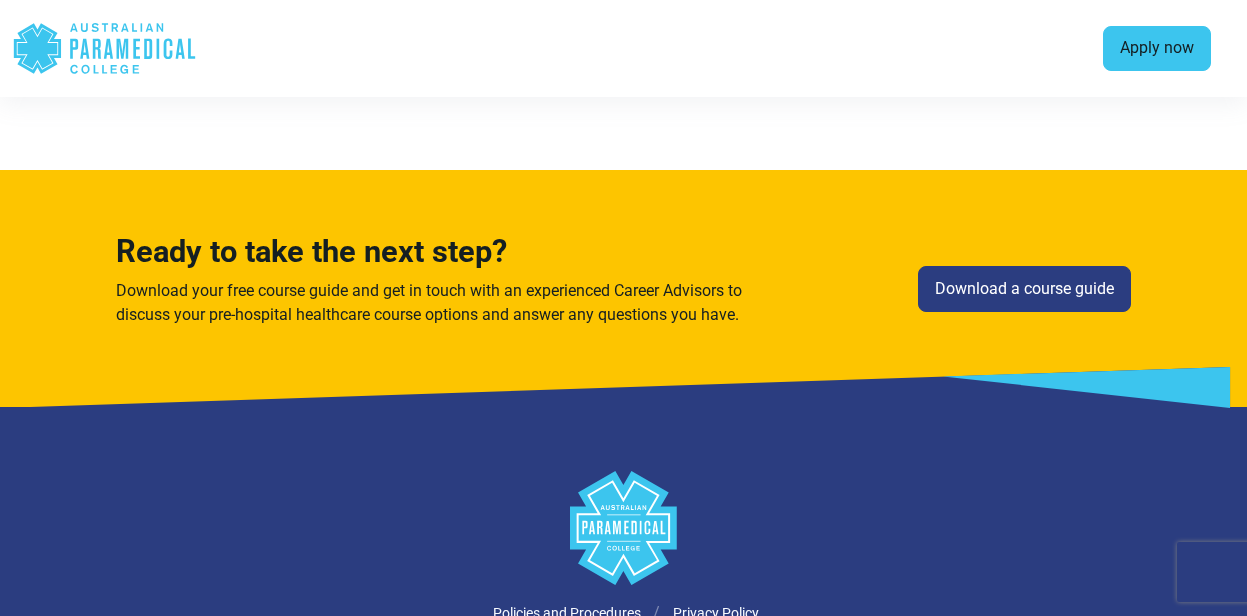 click on "Apply now" at bounding box center (1157, 49) 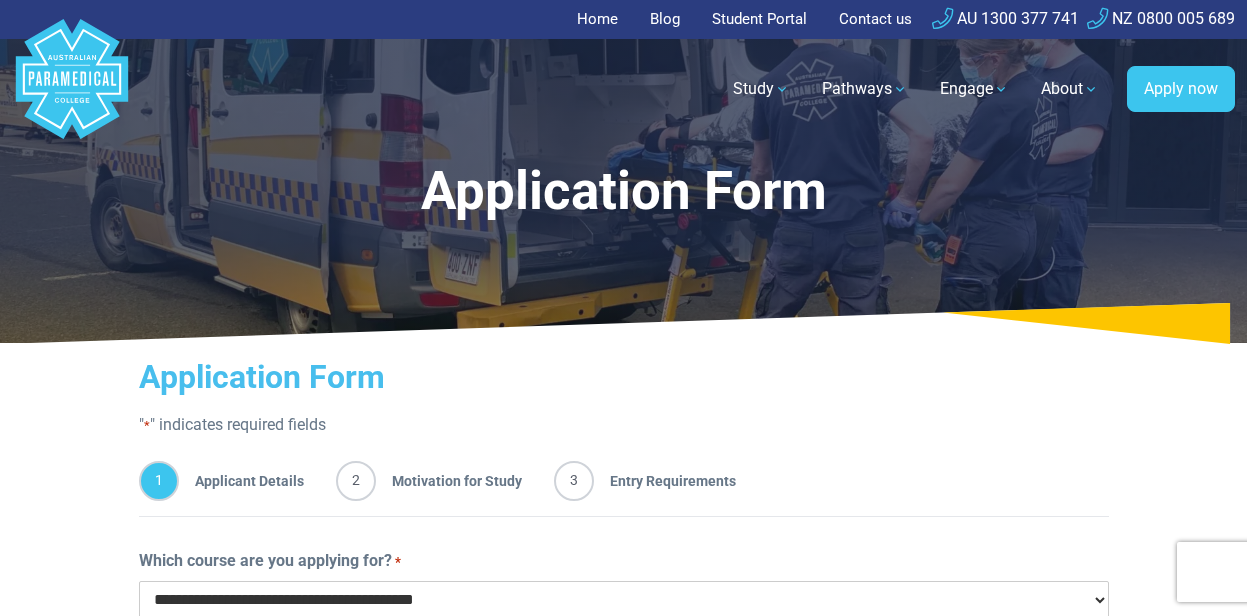 scroll, scrollTop: 0, scrollLeft: 0, axis: both 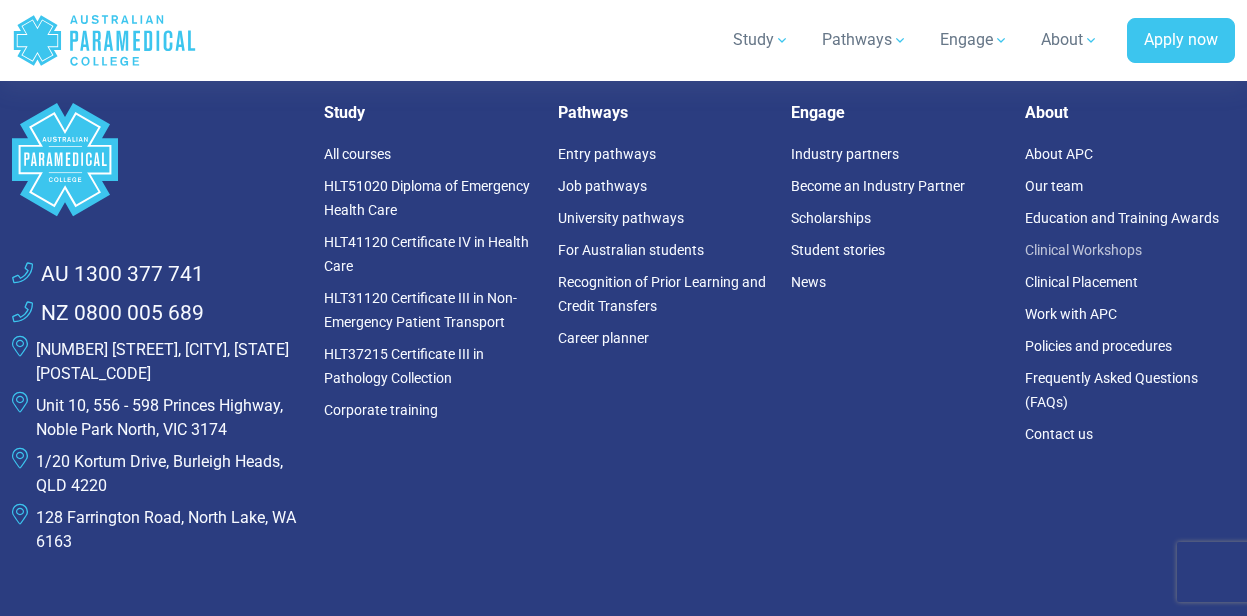 click on "Clinical Workshops" at bounding box center [1083, 250] 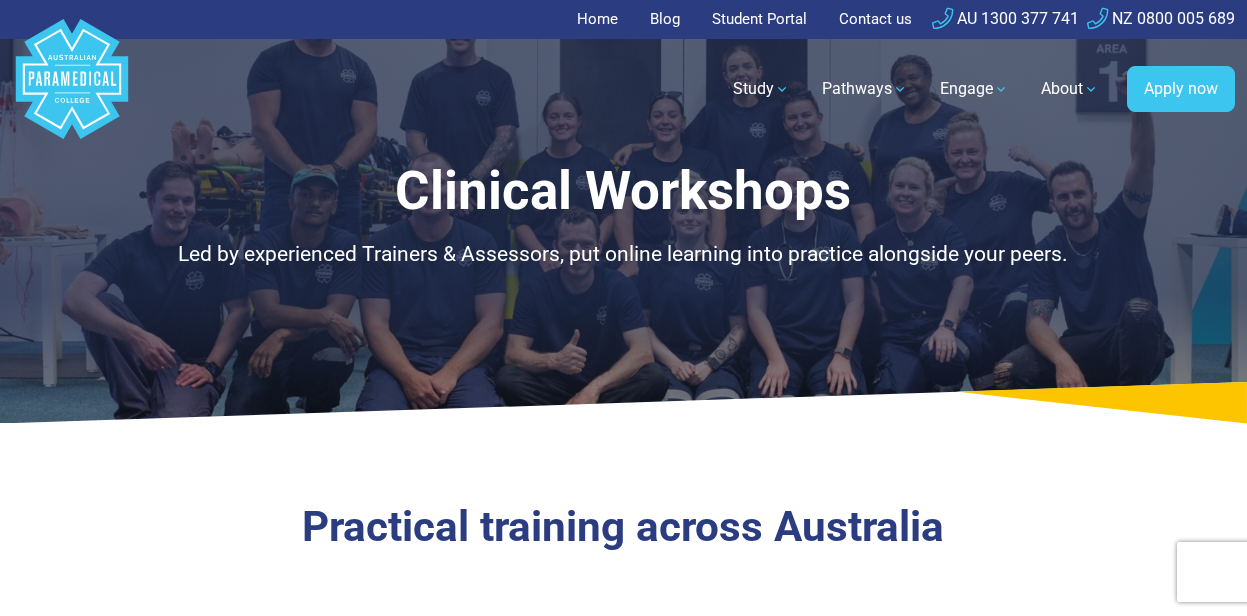 scroll, scrollTop: 0, scrollLeft: 0, axis: both 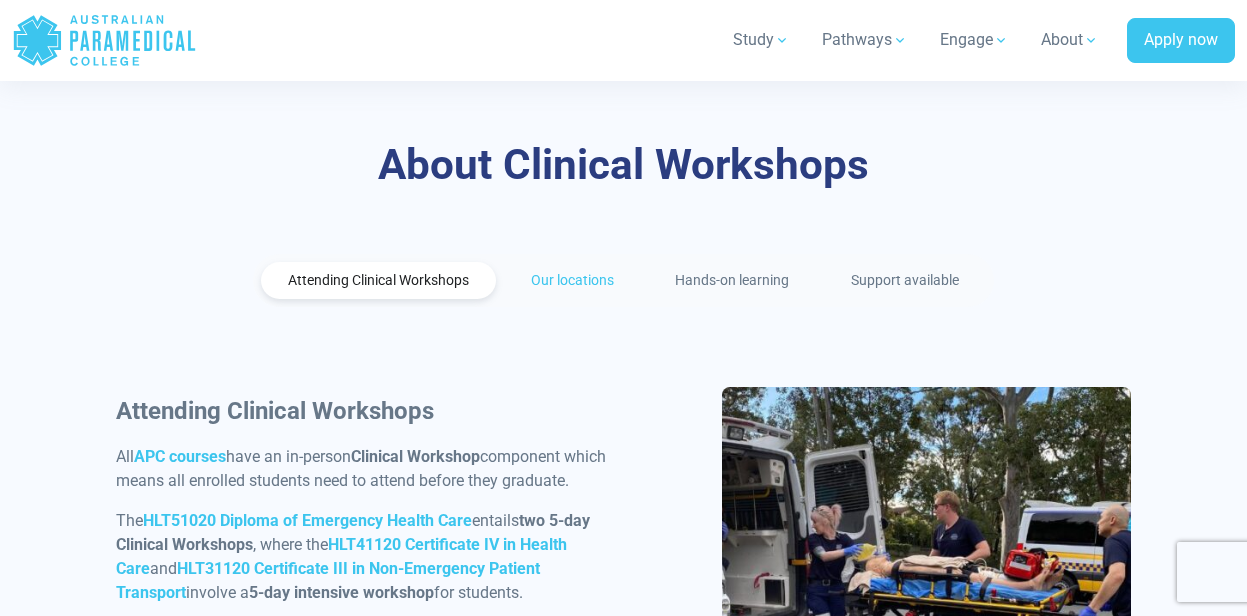 click on "Our locations" at bounding box center (572, 280) 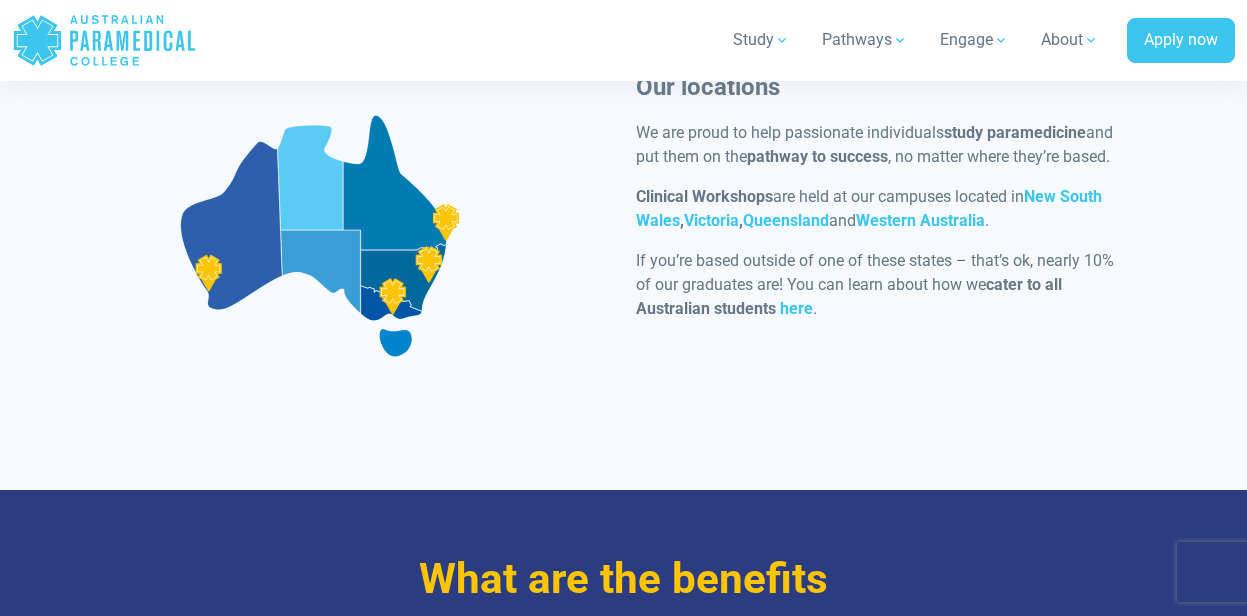 scroll, scrollTop: 1185, scrollLeft: 0, axis: vertical 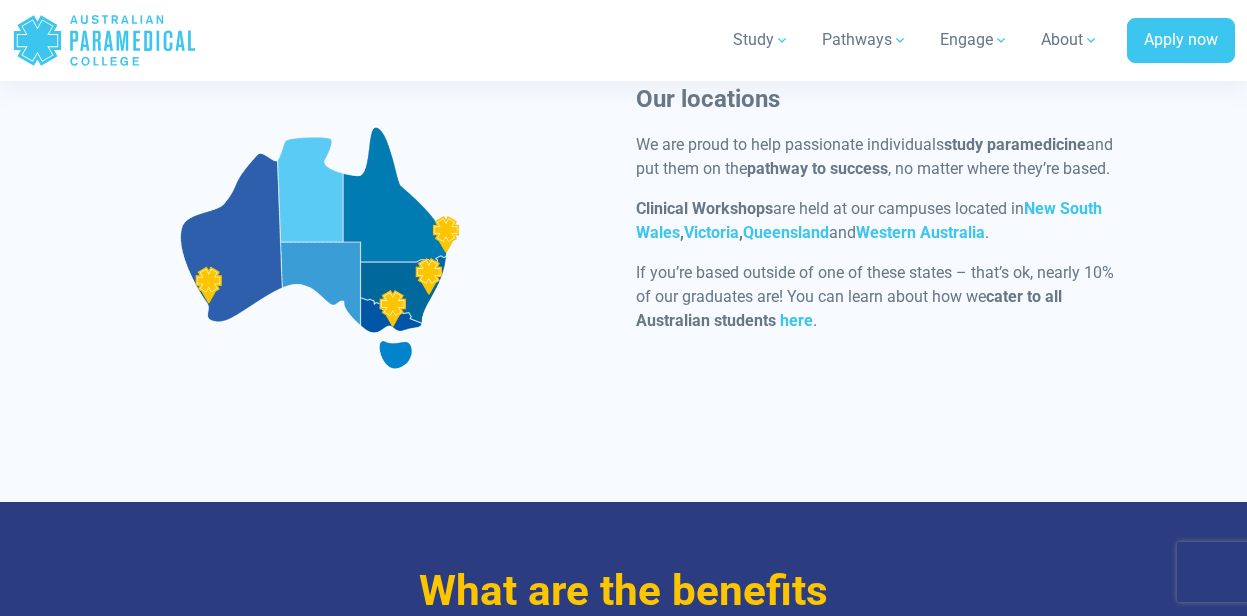 click at bounding box center (320, 247) 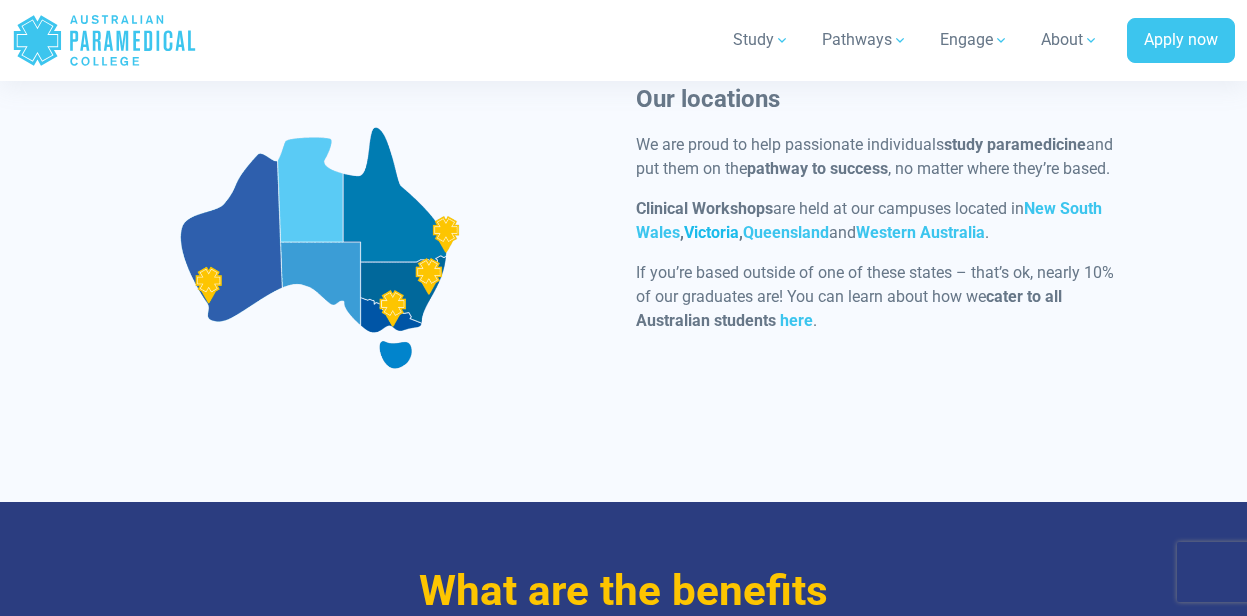 click on "Victoria" at bounding box center (711, 232) 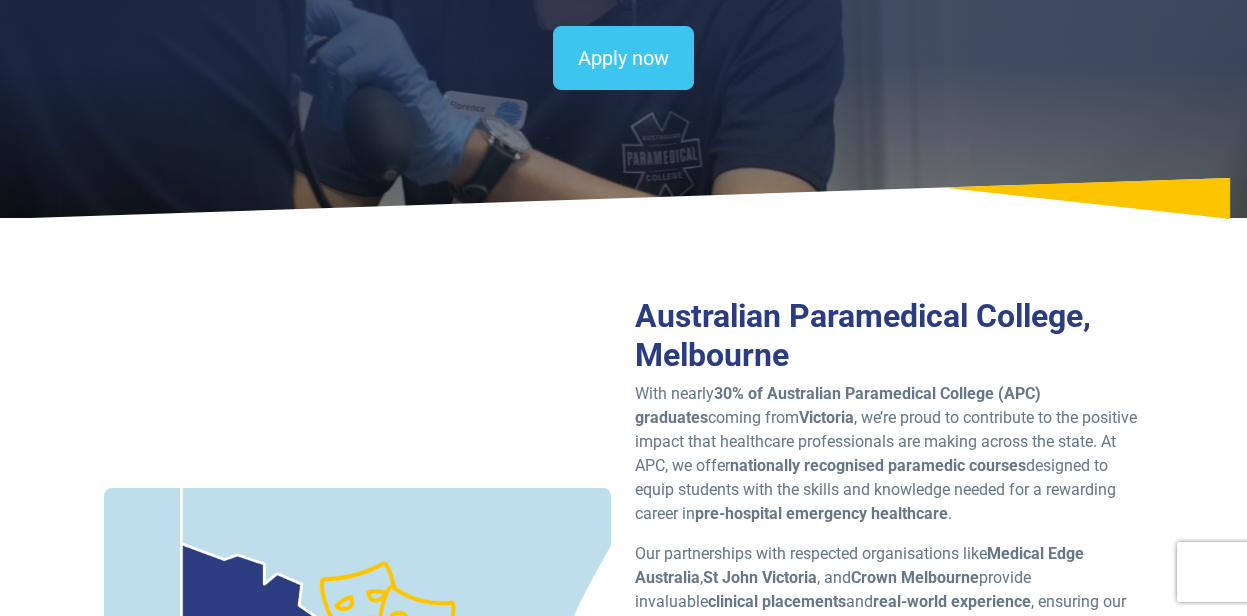scroll, scrollTop: 0, scrollLeft: 0, axis: both 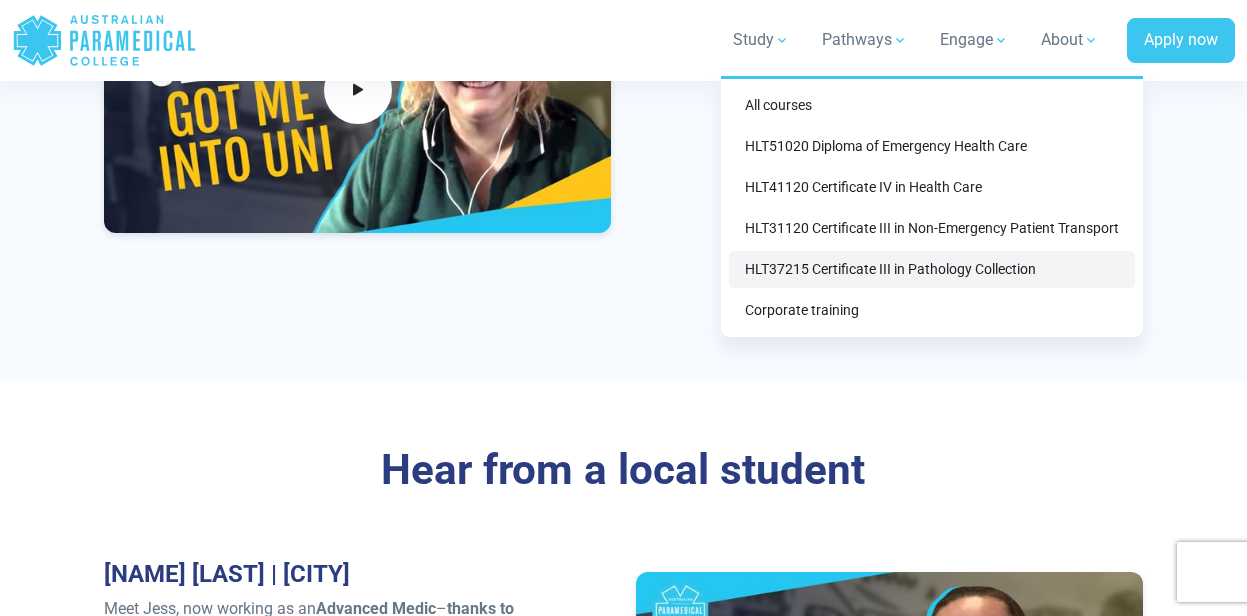 click on "HLT37215 Certificate III in Pathology Collection" at bounding box center [932, 269] 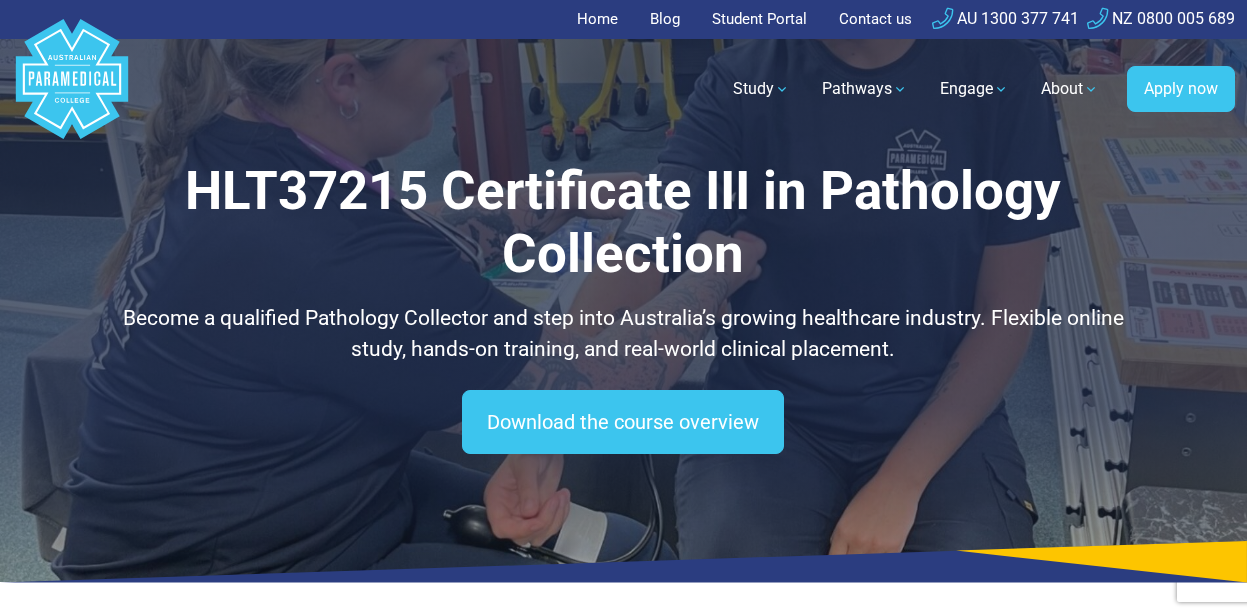 scroll, scrollTop: 440, scrollLeft: 0, axis: vertical 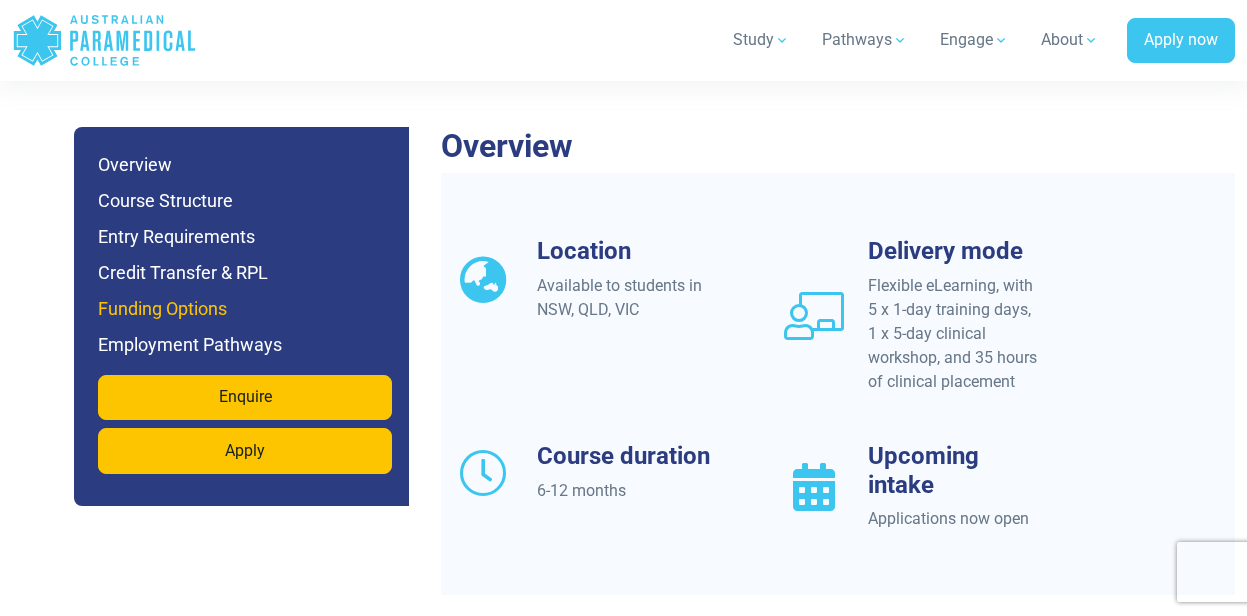 click on "Funding Options" at bounding box center [245, 309] 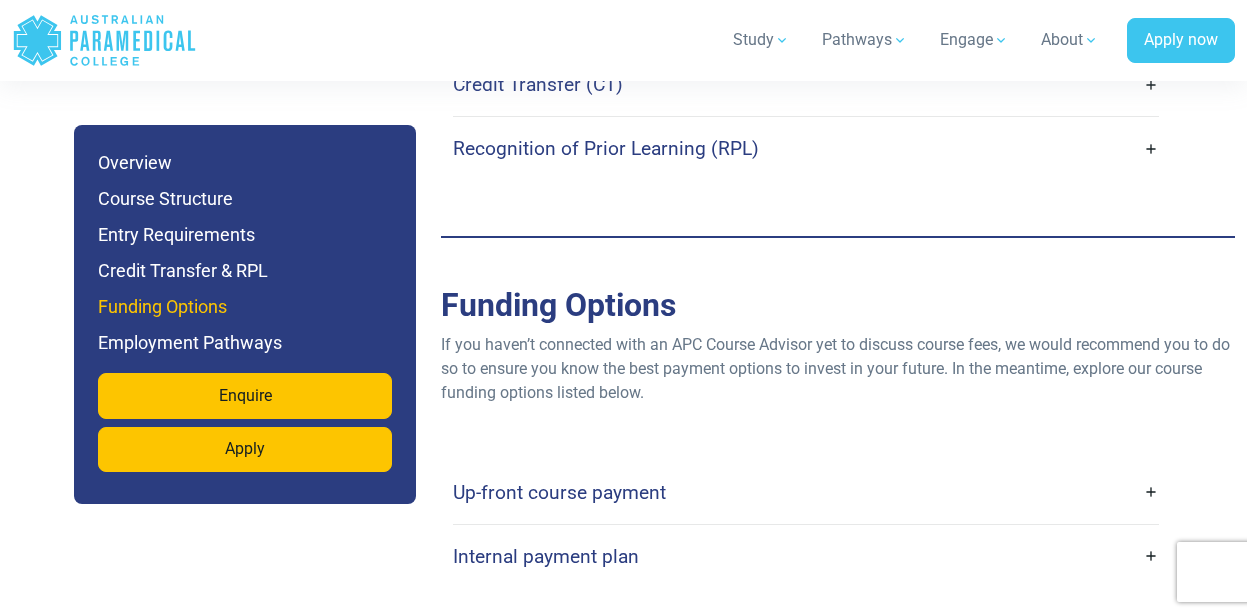 scroll, scrollTop: 5937, scrollLeft: 0, axis: vertical 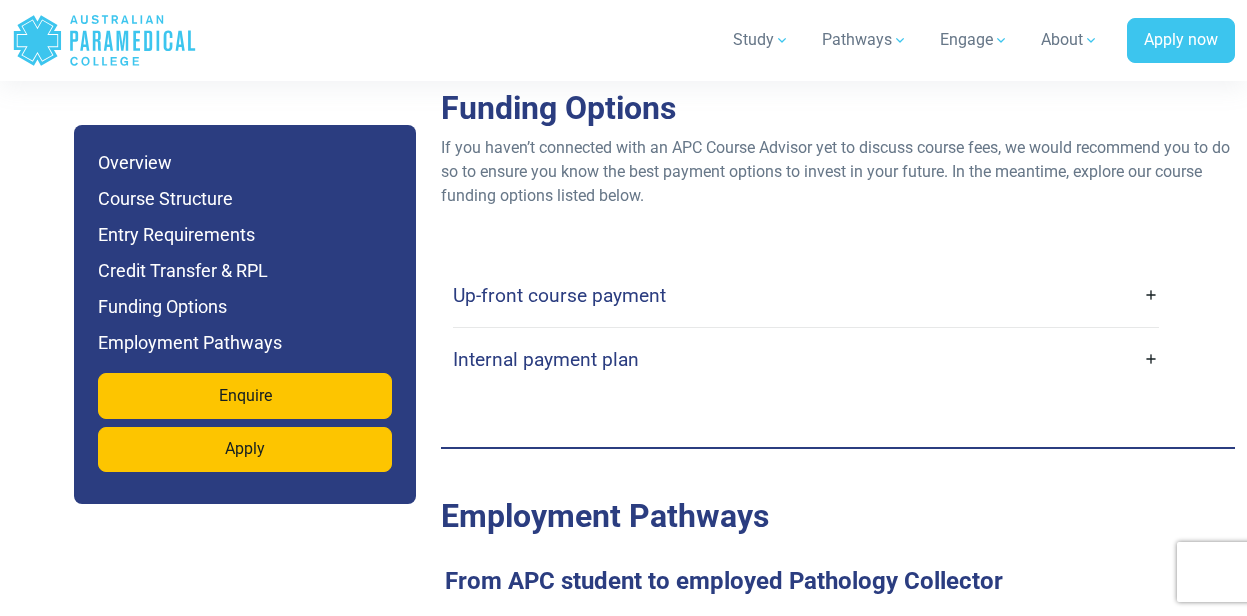 click on "Up-front course payment" at bounding box center (806, 295) 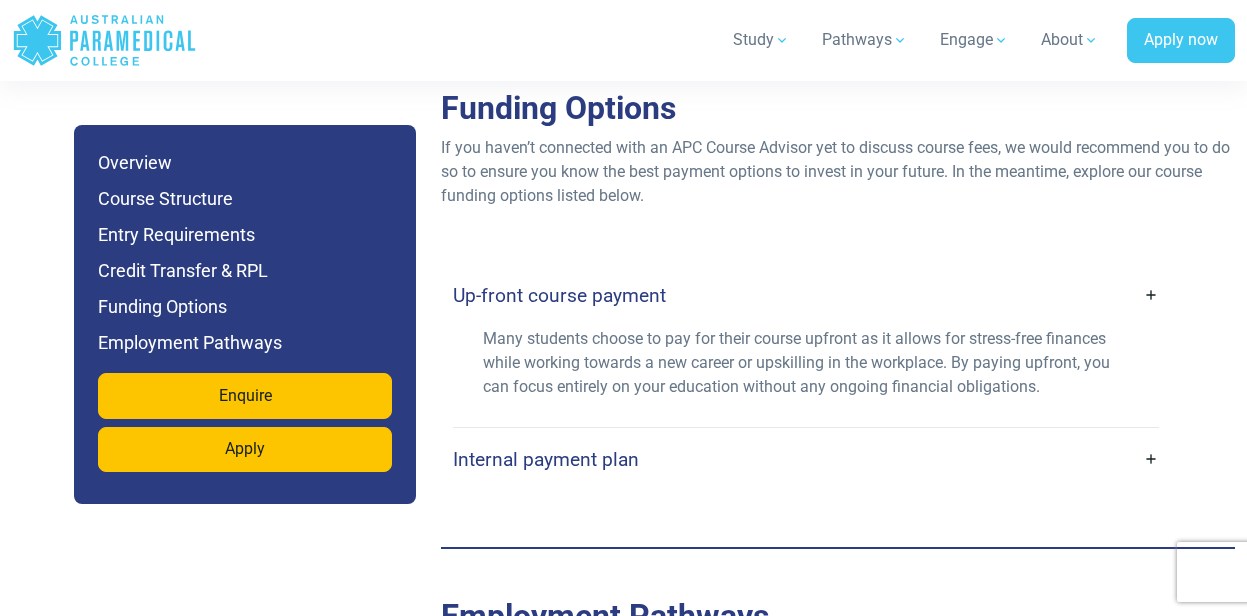 click on "Internal payment plan" at bounding box center [806, 459] 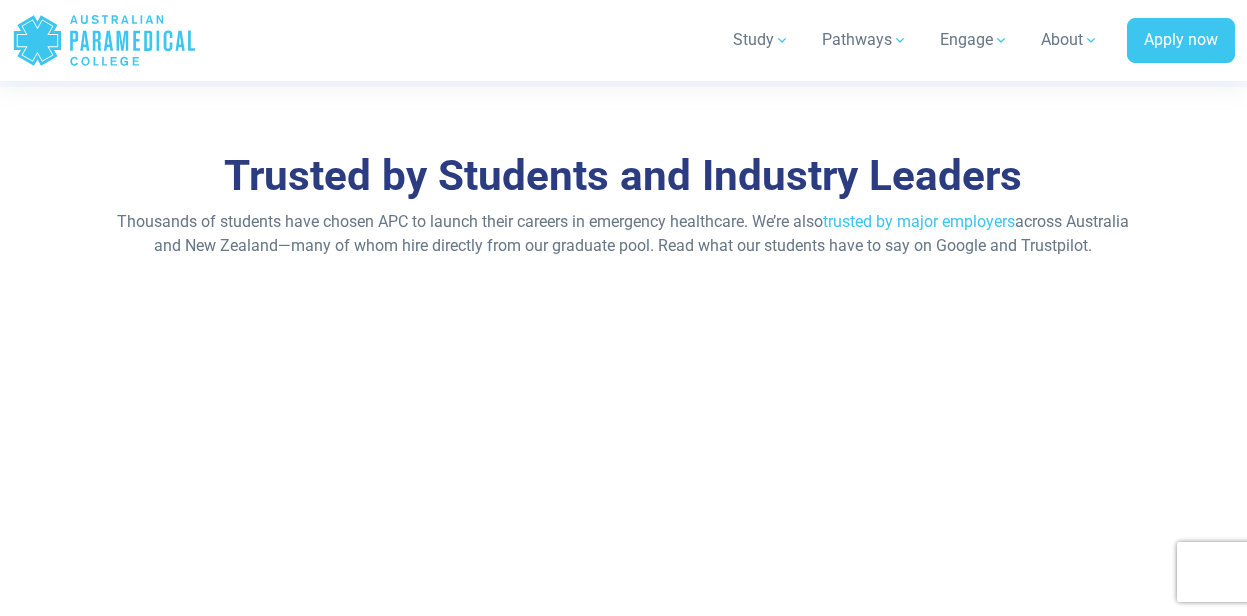 scroll, scrollTop: 8779, scrollLeft: 0, axis: vertical 